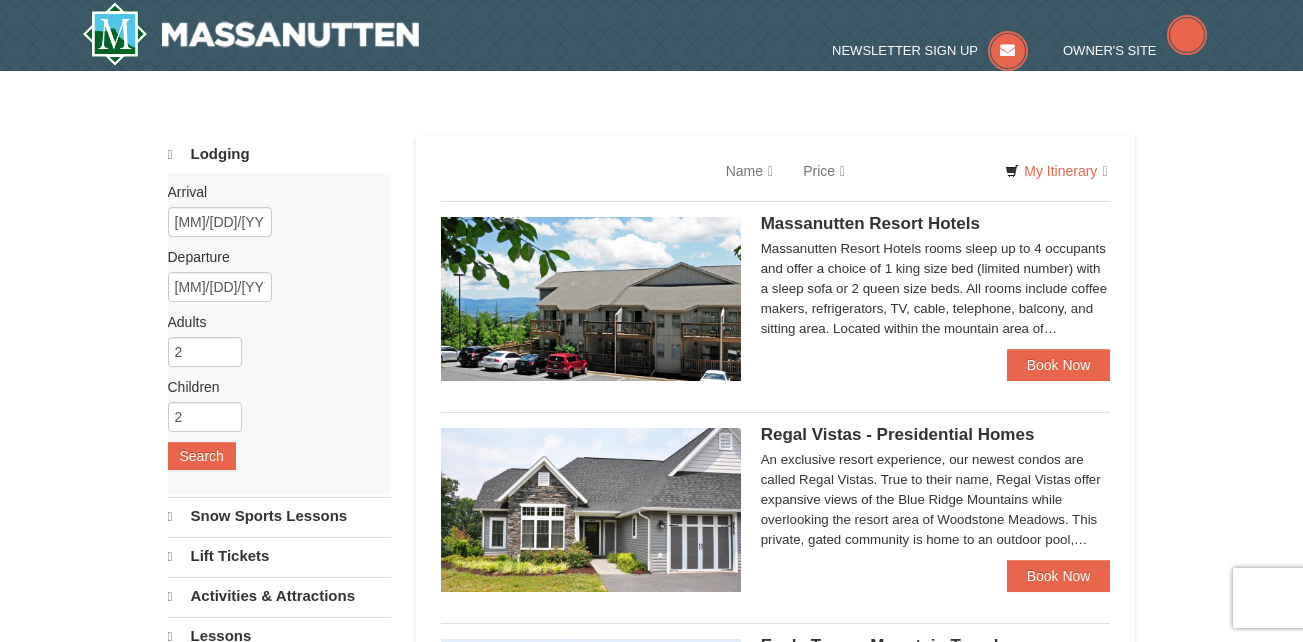 scroll, scrollTop: 0, scrollLeft: 0, axis: both 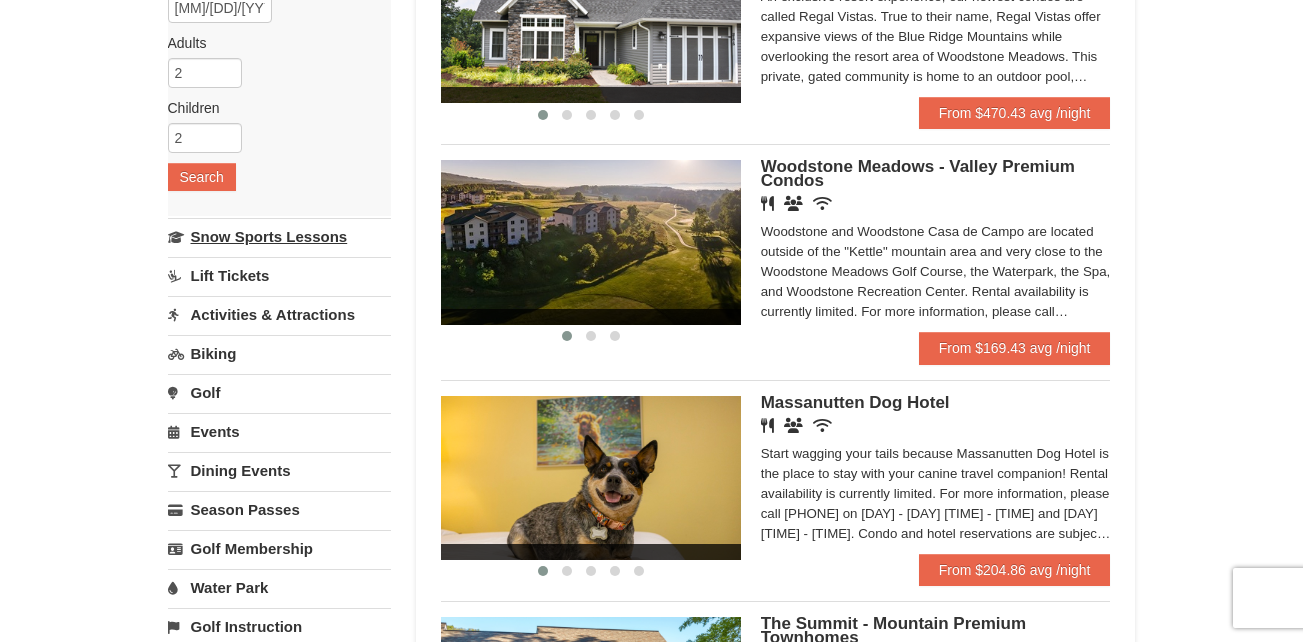 click on "Snow Sports Lessons" at bounding box center (279, 236) 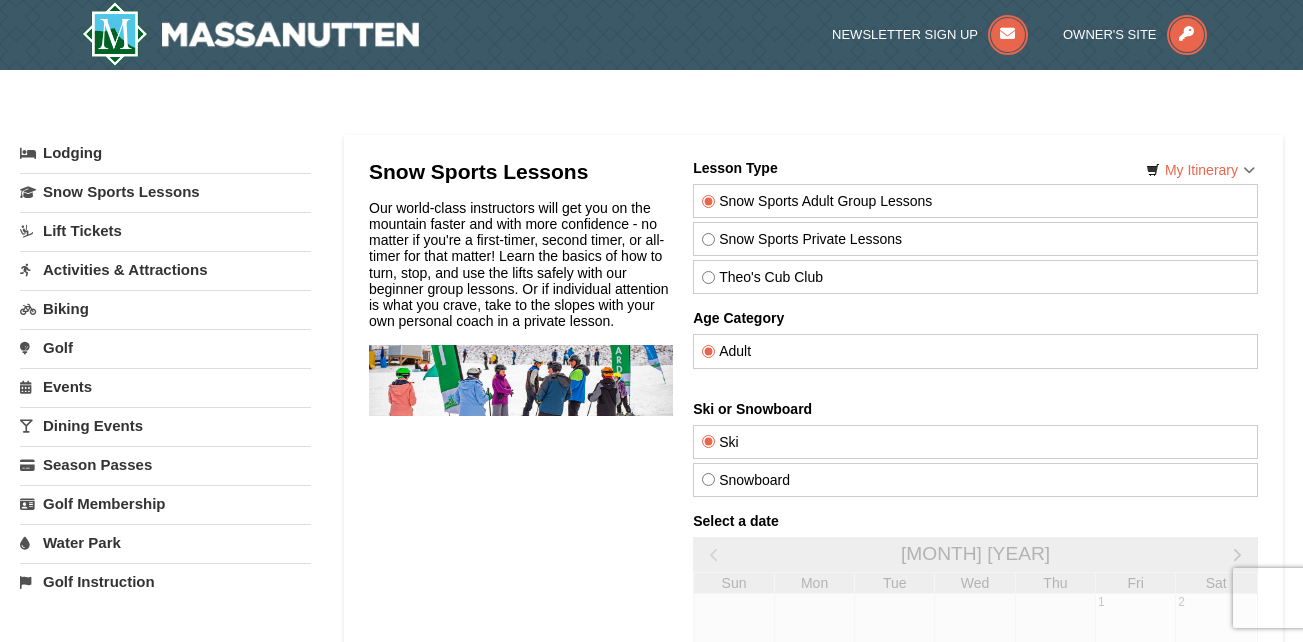 scroll, scrollTop: 0, scrollLeft: 0, axis: both 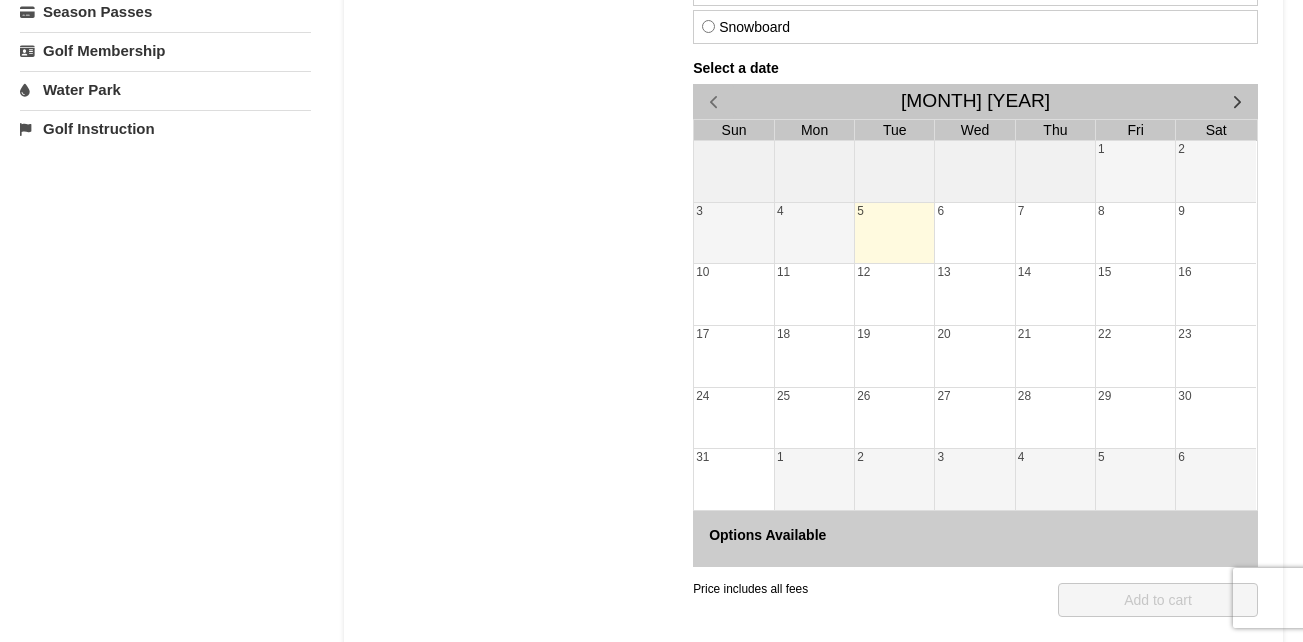 click on "30" at bounding box center (1215, 418) 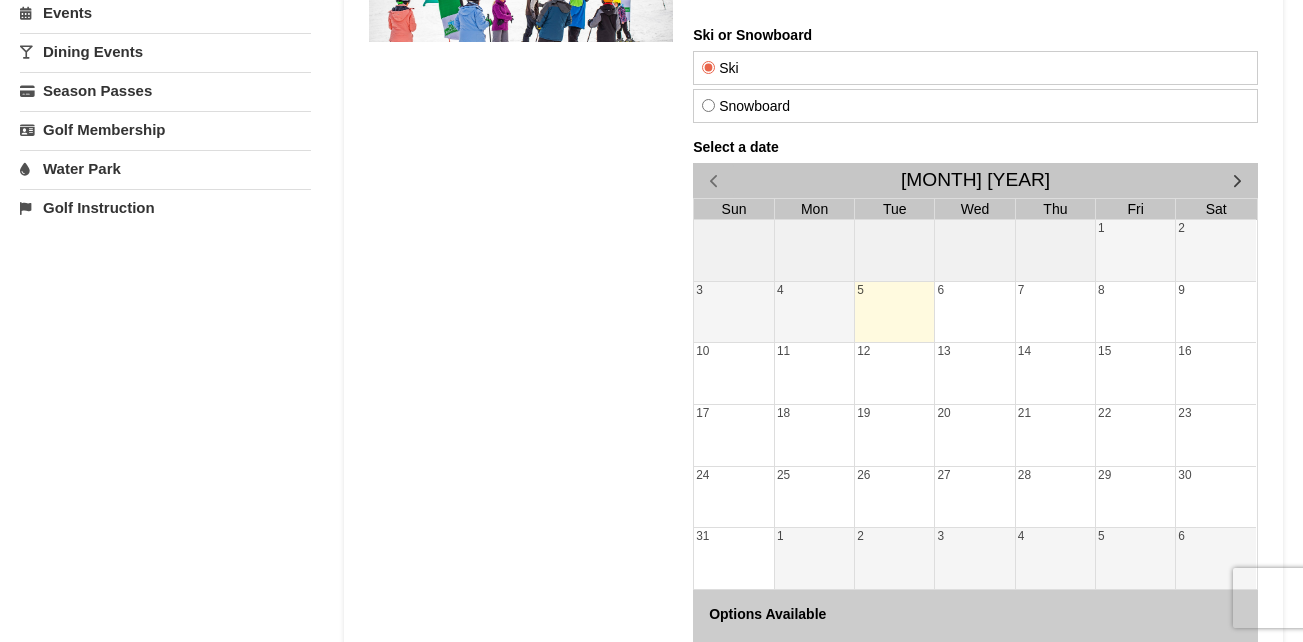 scroll, scrollTop: 368, scrollLeft: 0, axis: vertical 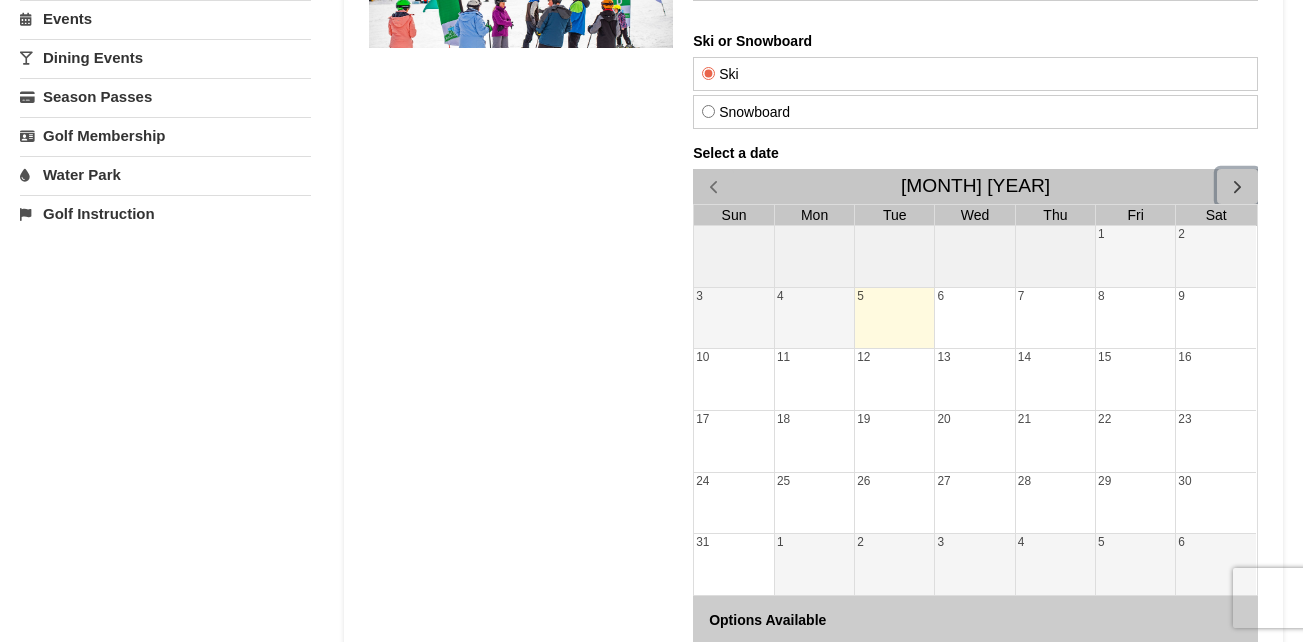 click at bounding box center [1236, 186] 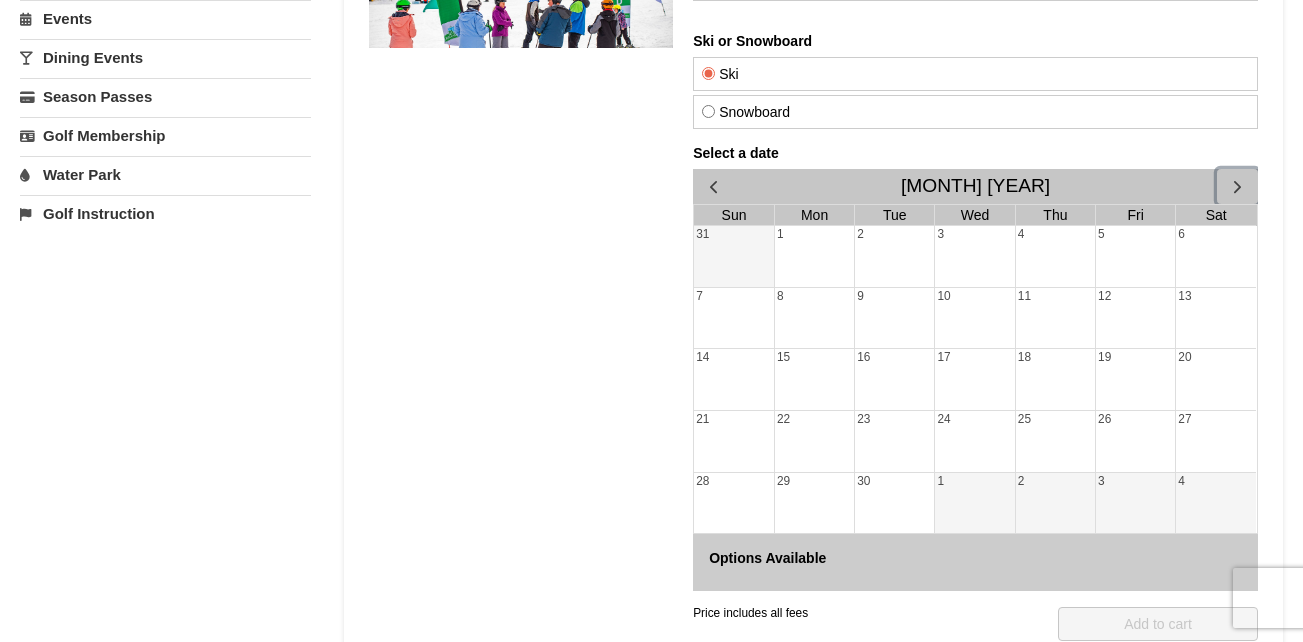 click at bounding box center [1236, 186] 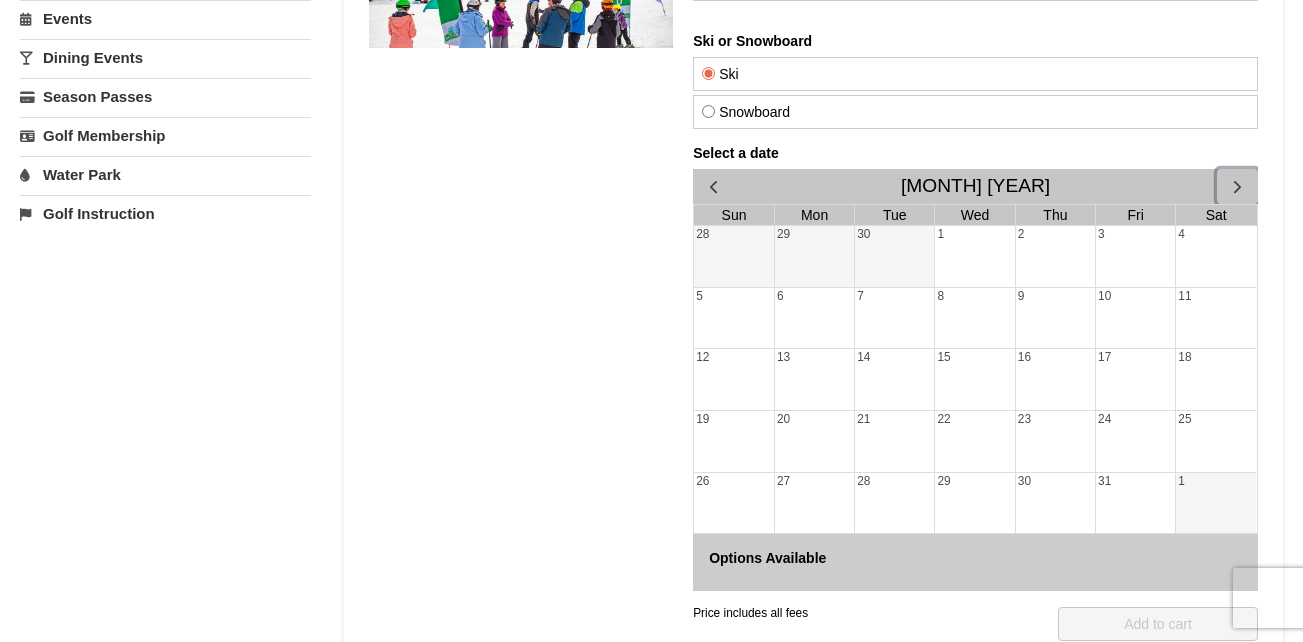 click at bounding box center (1236, 186) 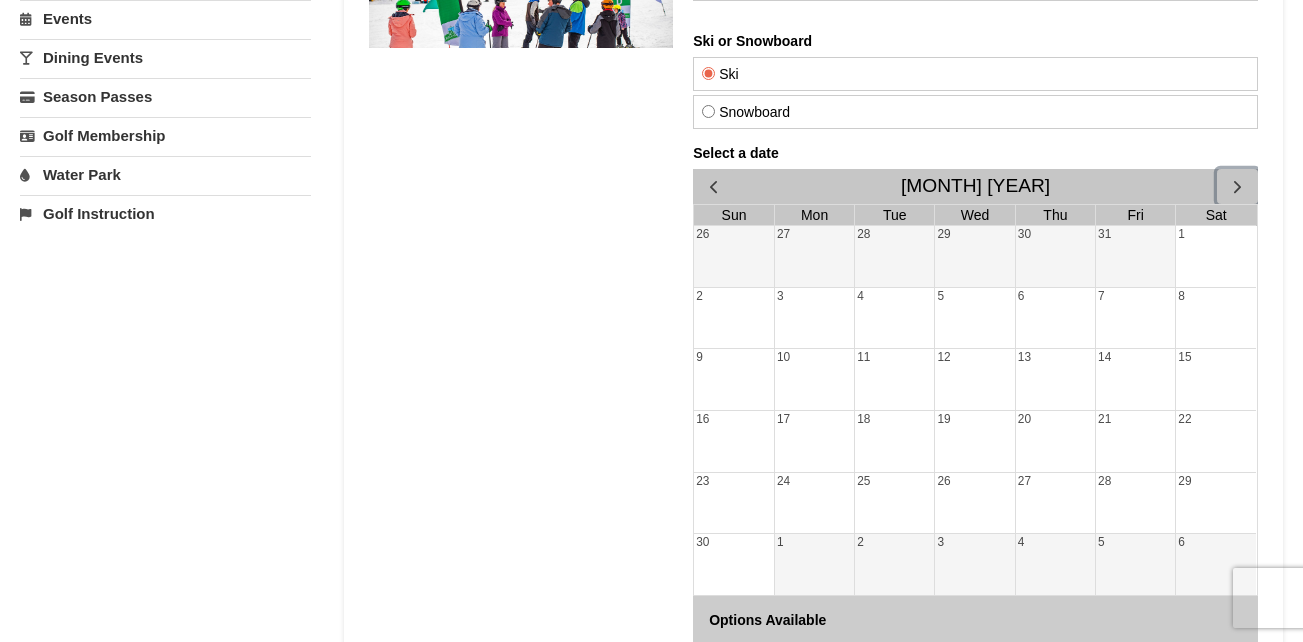click at bounding box center [1236, 186] 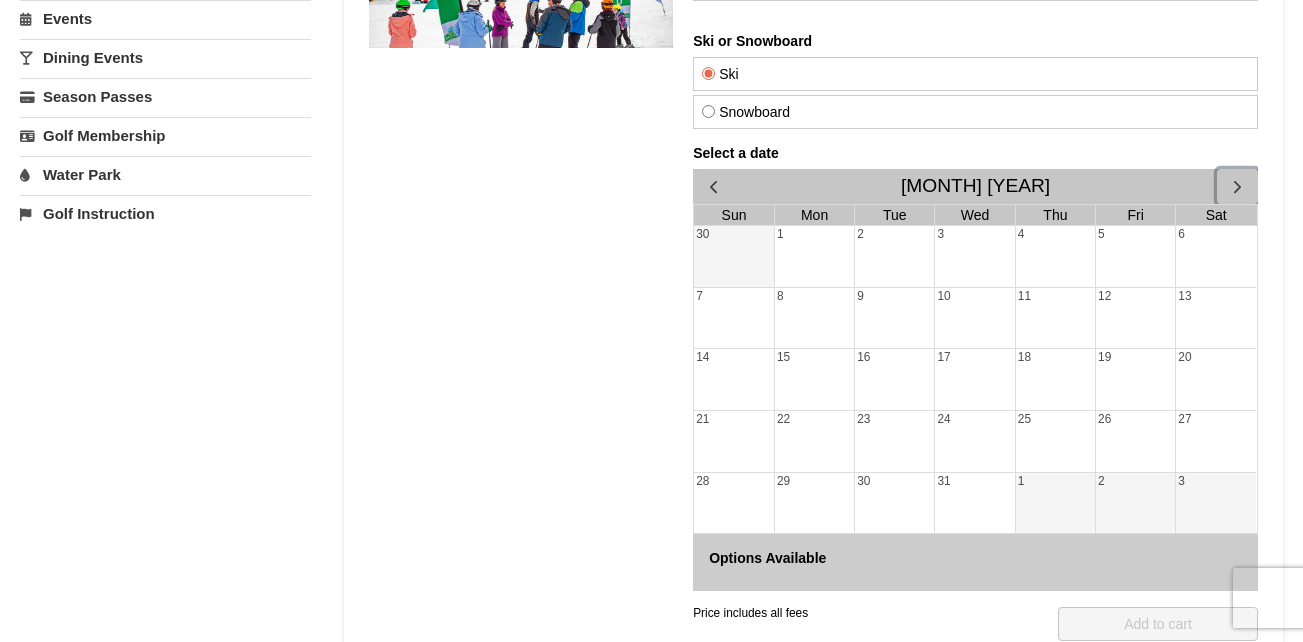 click at bounding box center [1236, 186] 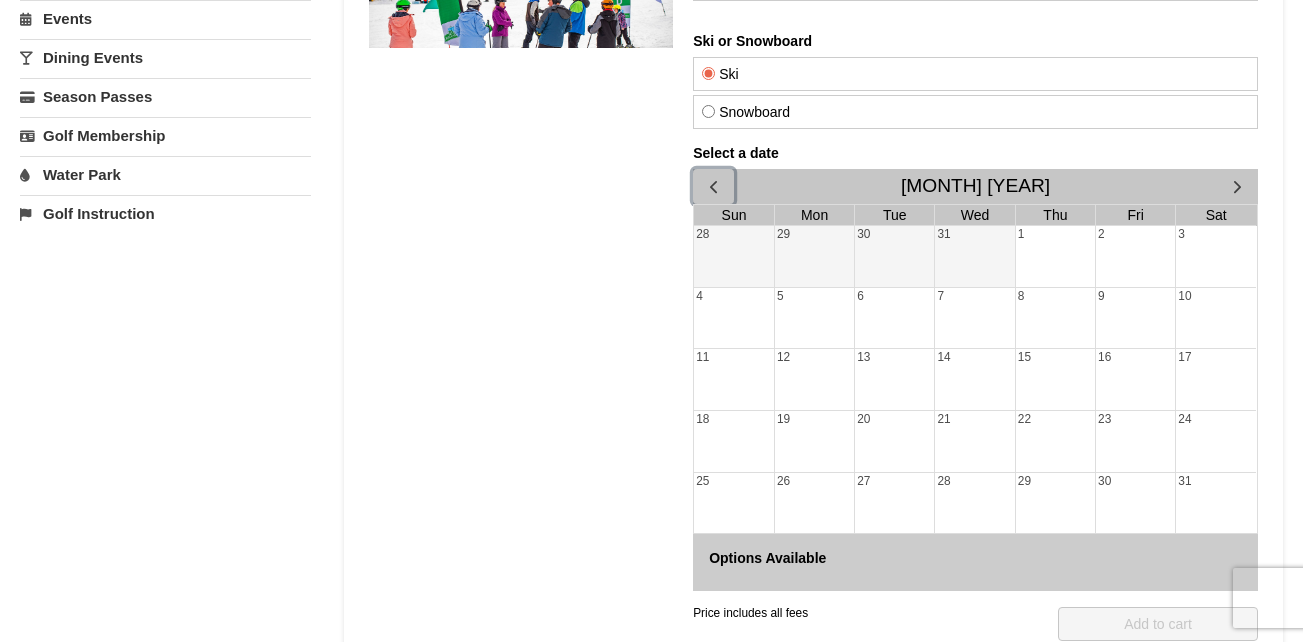click at bounding box center (712, 186) 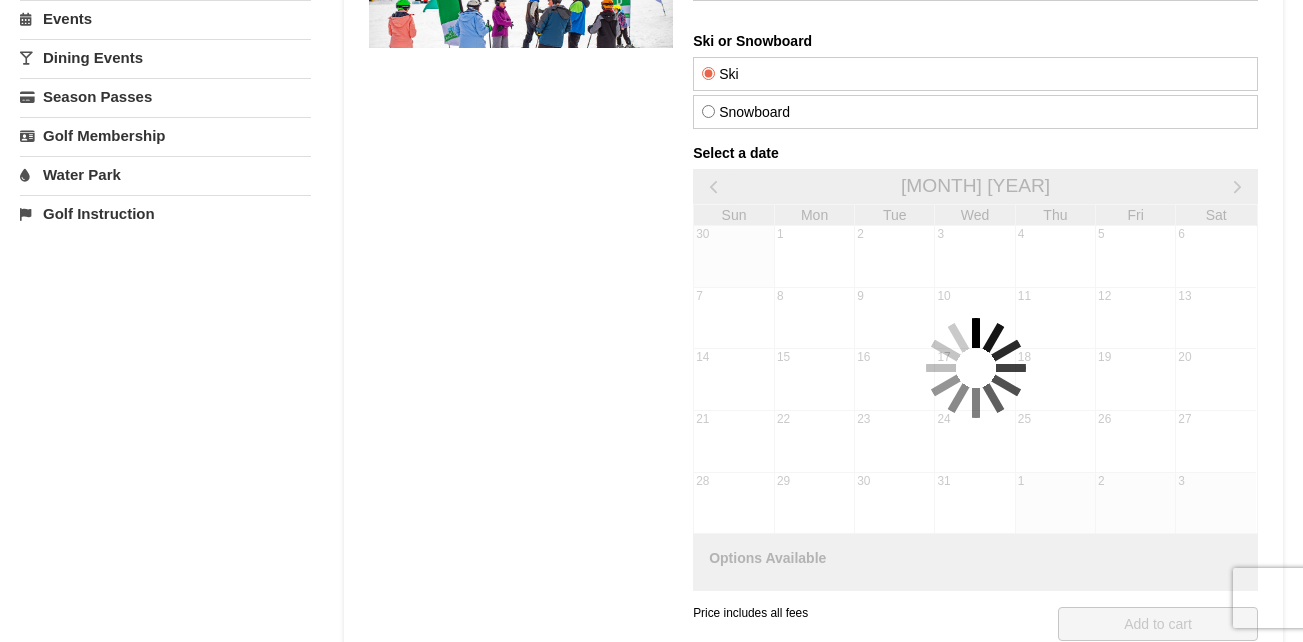 click on "Select a date
December 2025 Sun Mon Tue Wed Thu Fri Sat 30 1 2 3 4 5 6 7 8 9 10 11 12 13 14 15 16 17 18 19 20 21 22 23 24 25 26 27 28 29 30 31 1 2 3
Options Available" at bounding box center [974, 368] 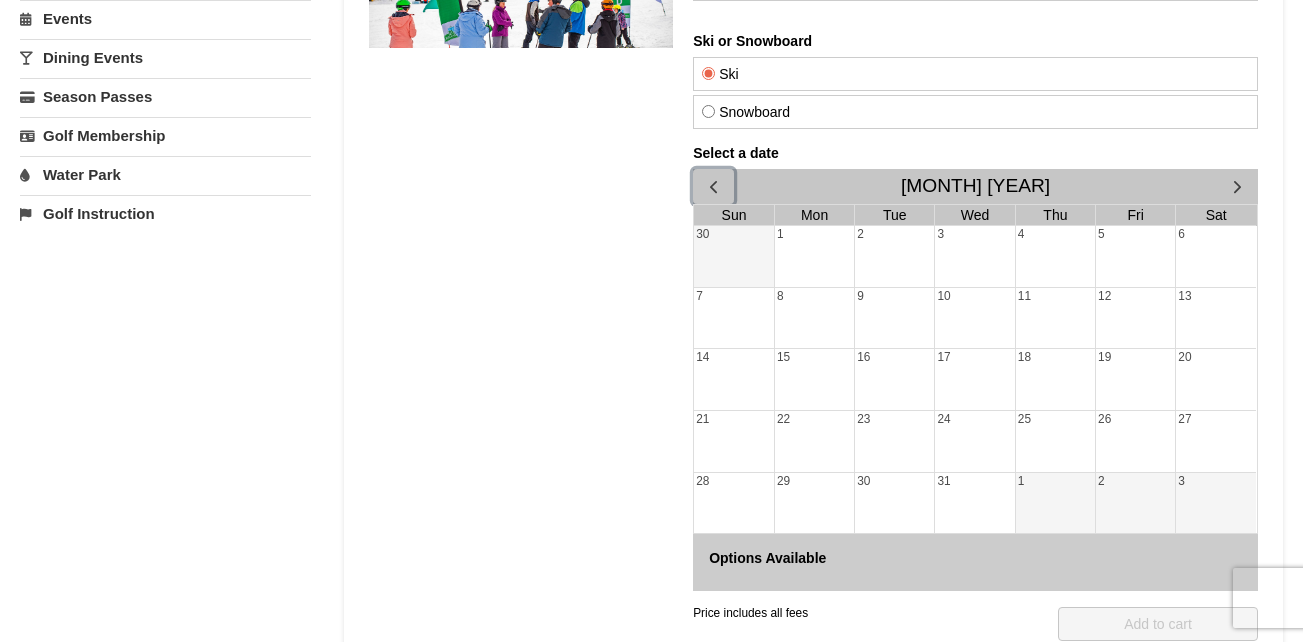click at bounding box center (712, 186) 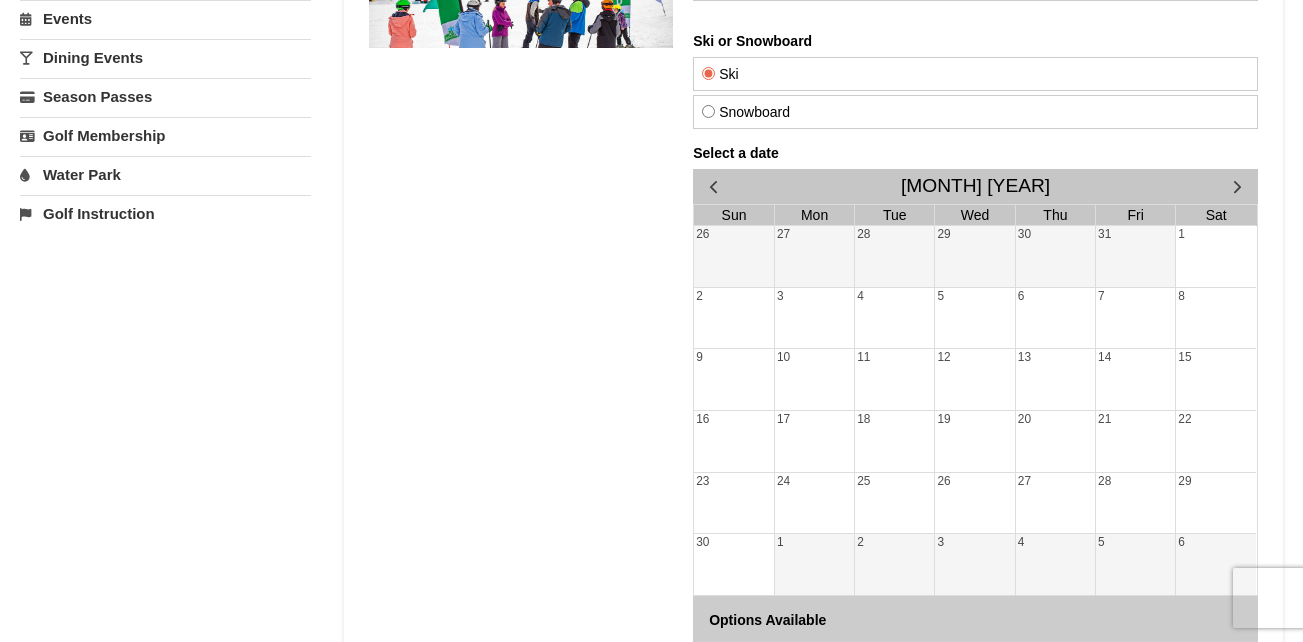 click on "Select a date
November 2025 Sun Mon Tue Wed Thu Fri Sat 26 27 28 29 30 31 1 2 3 4 5 6 7 8 9 10 11 12 13 14 15 16 17 18 19 20 21 22 23 24 25 26 27 28 29 30 1 2 3 4 5 6
Options Available" at bounding box center [974, 398] 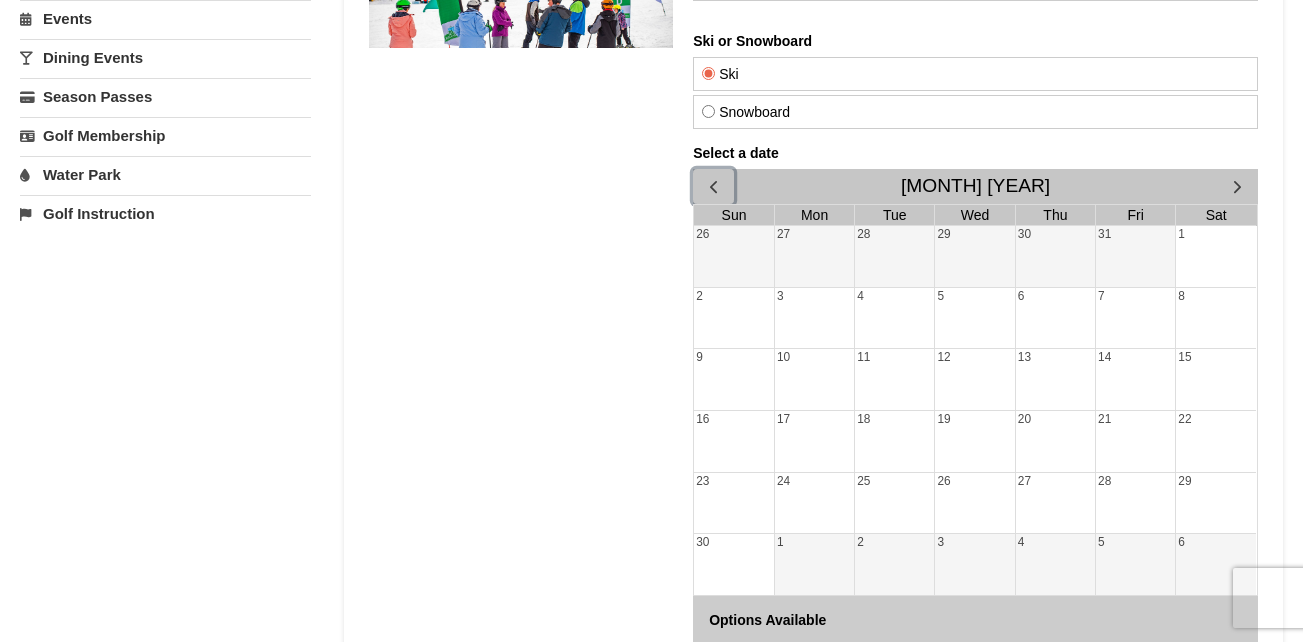 click at bounding box center [712, 186] 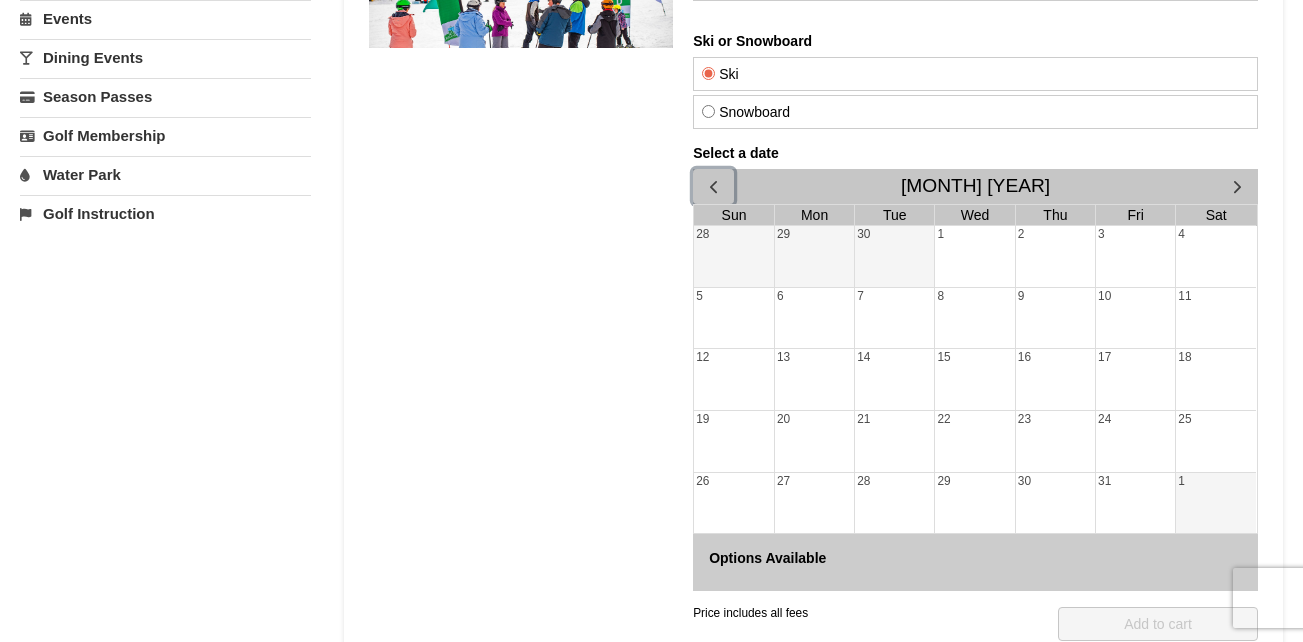click at bounding box center [712, 186] 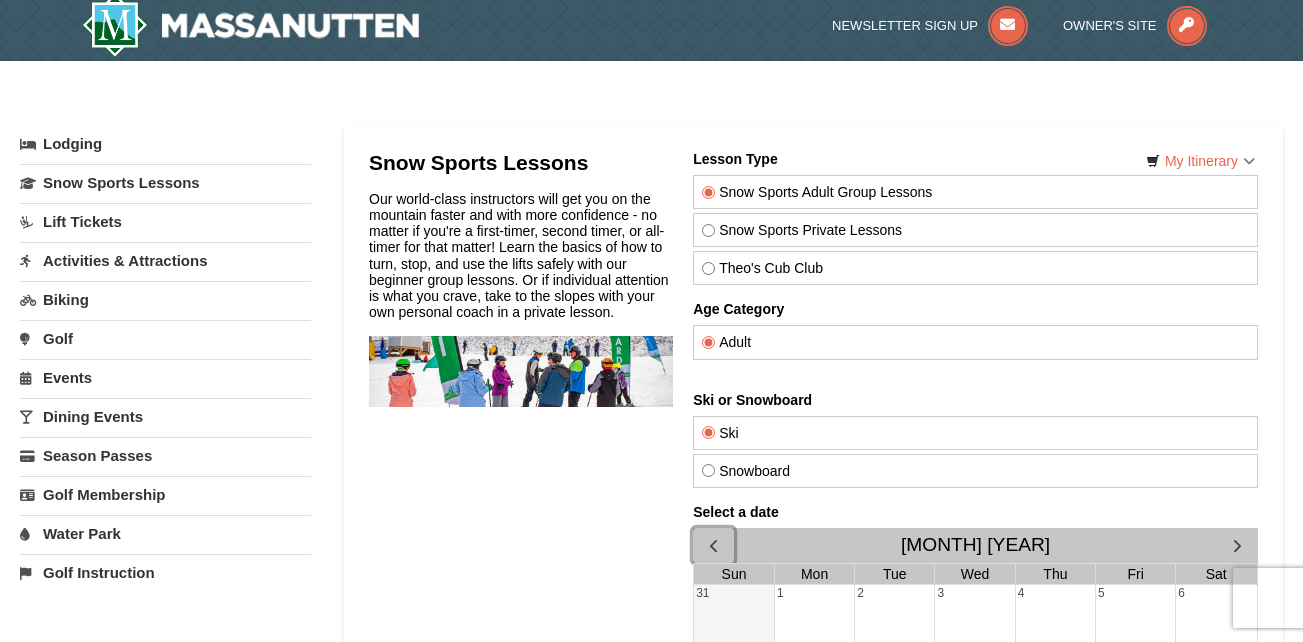 scroll, scrollTop: 0, scrollLeft: 0, axis: both 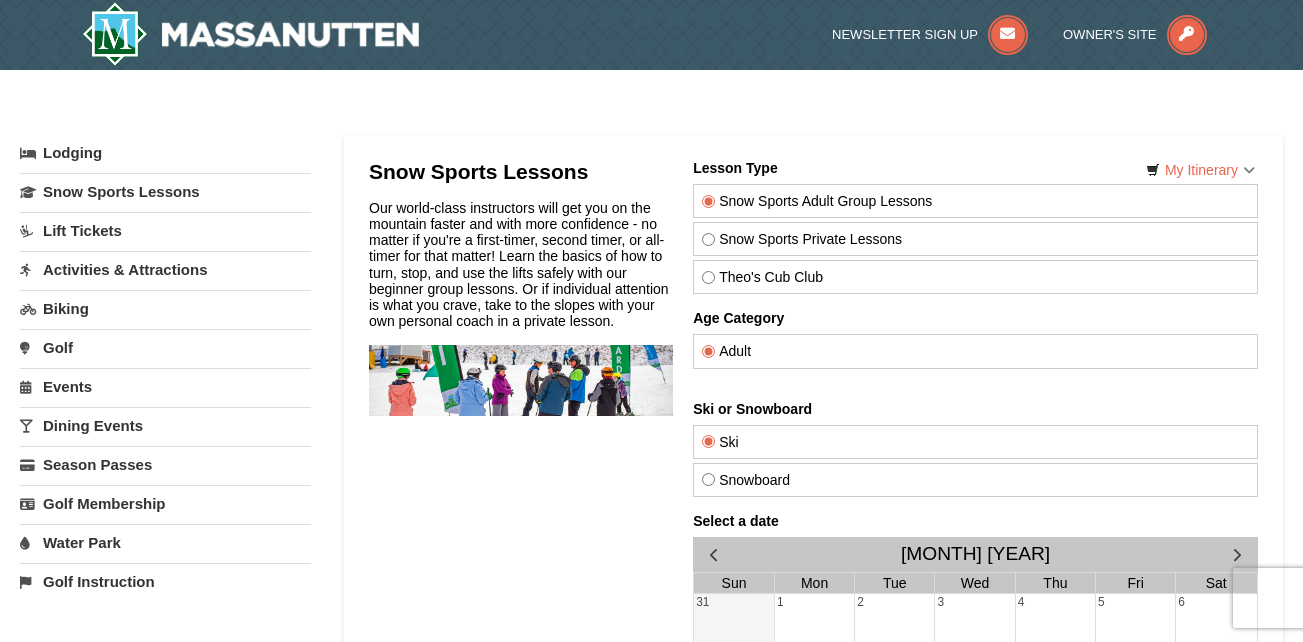 click on "Activities & Attractions" at bounding box center (165, 269) 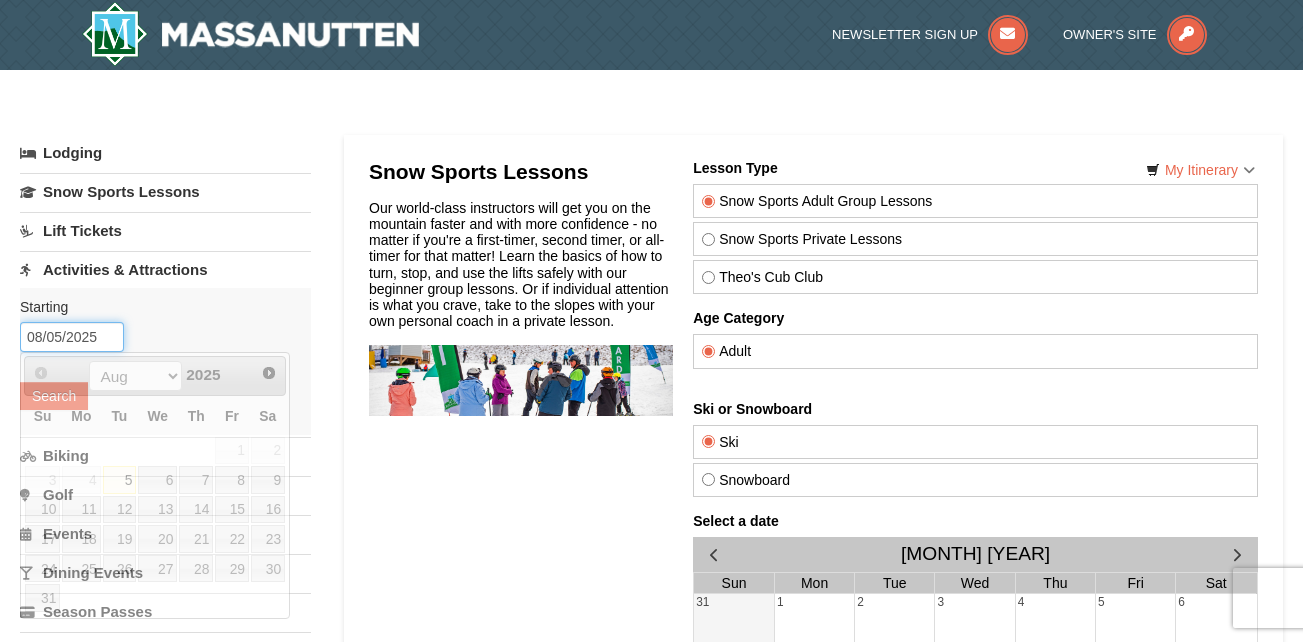 click on "08/05/2025" at bounding box center [72, 337] 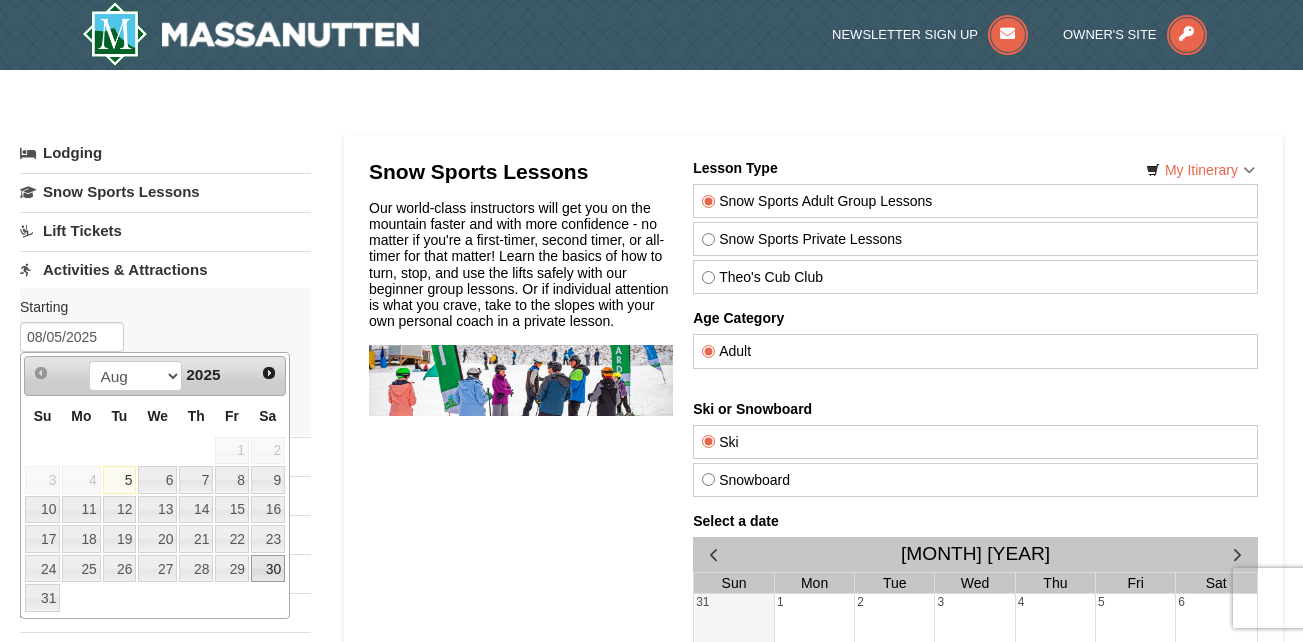 click on "30" at bounding box center (268, 569) 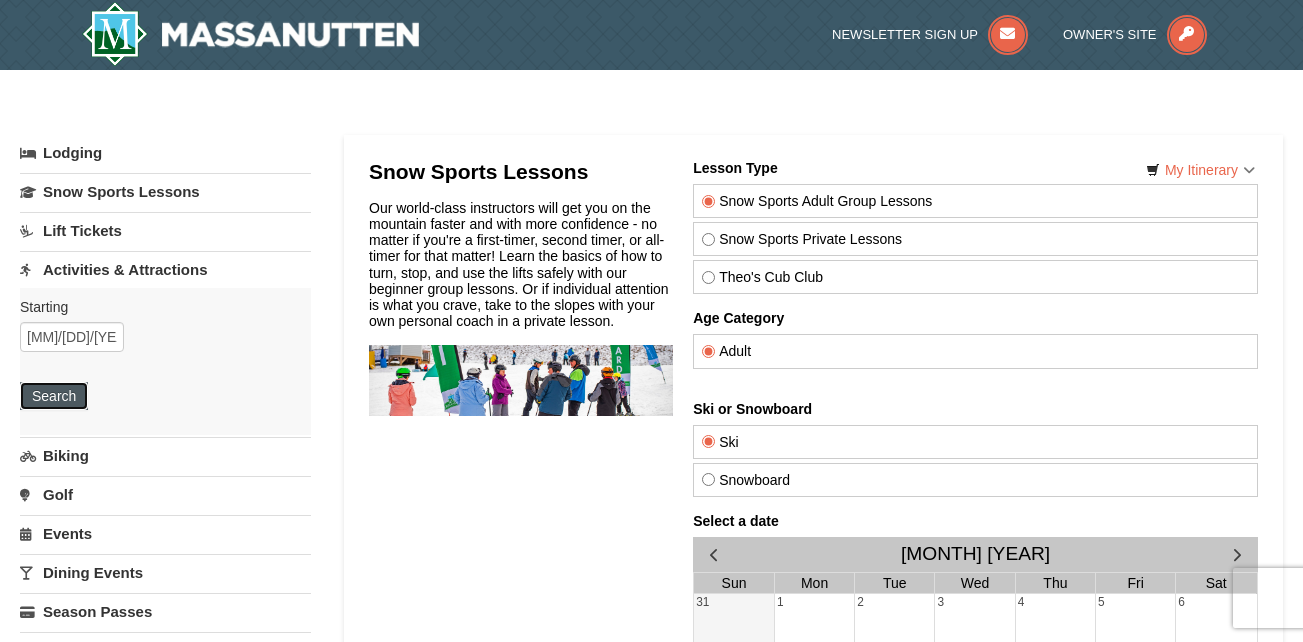 click on "Search" at bounding box center [54, 396] 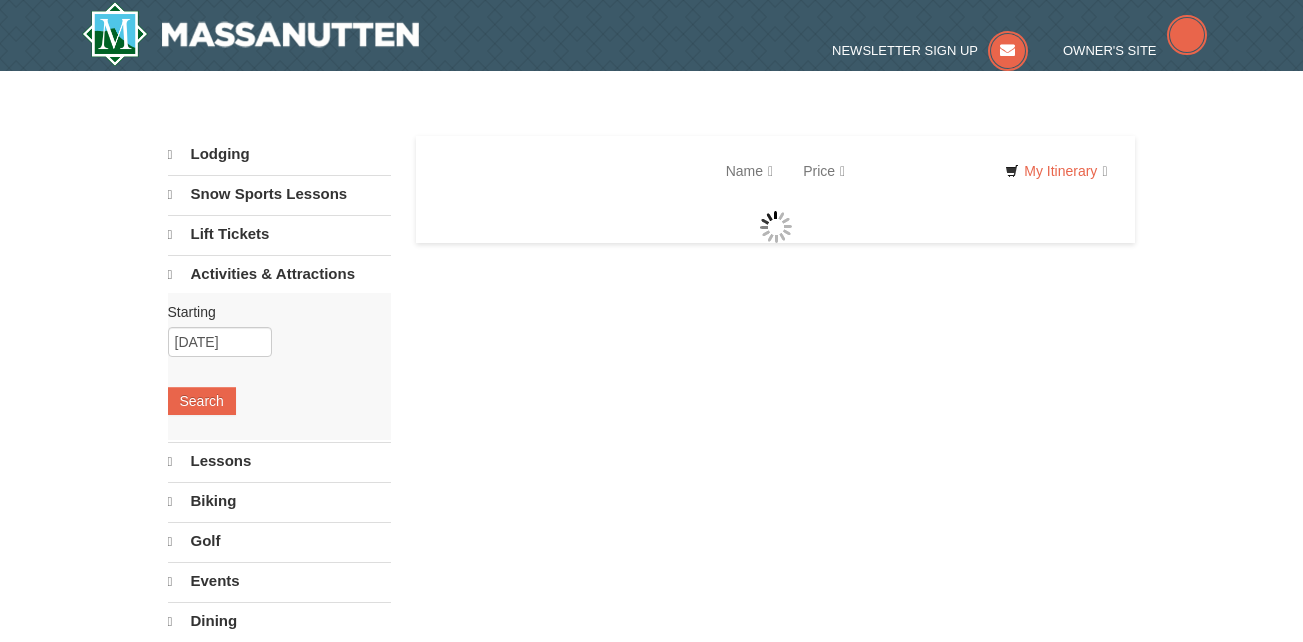 scroll, scrollTop: 0, scrollLeft: 0, axis: both 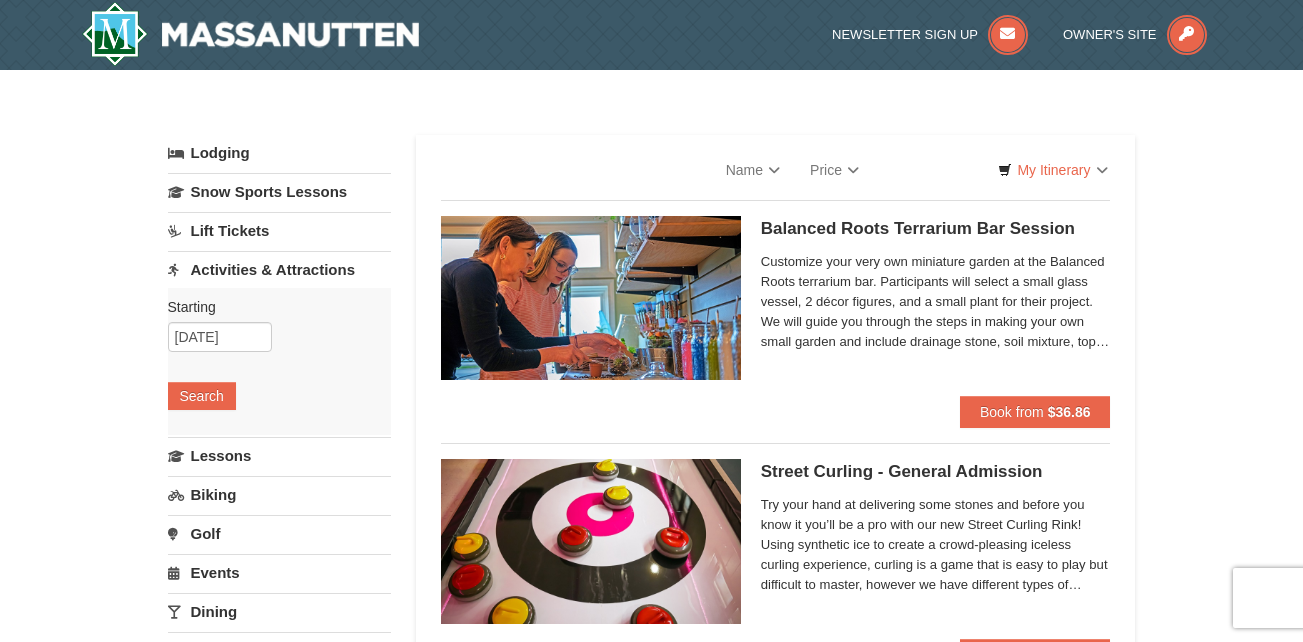 select on "8" 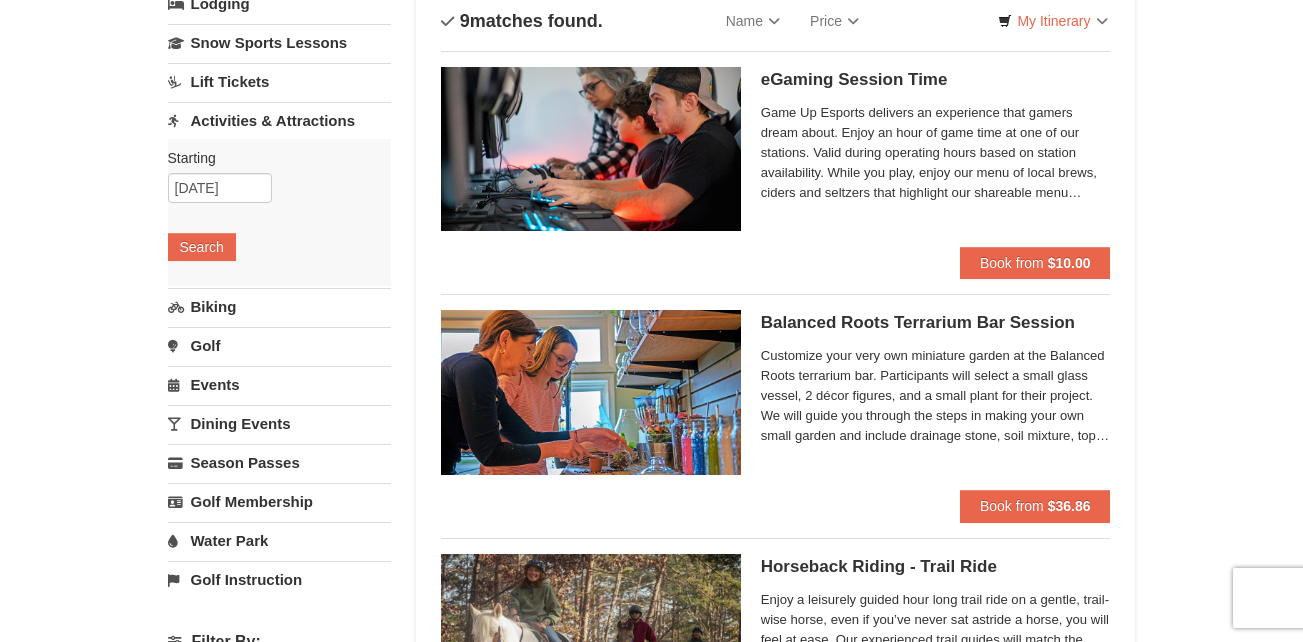 scroll, scrollTop: 160, scrollLeft: 0, axis: vertical 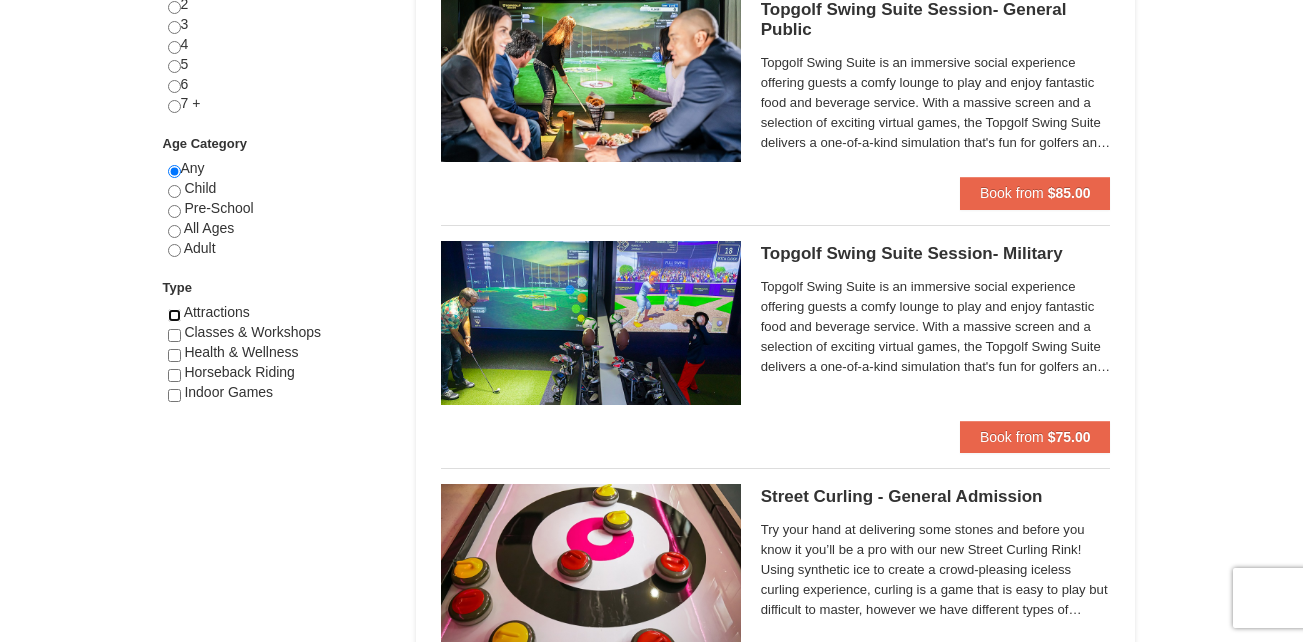 click at bounding box center (174, 315) 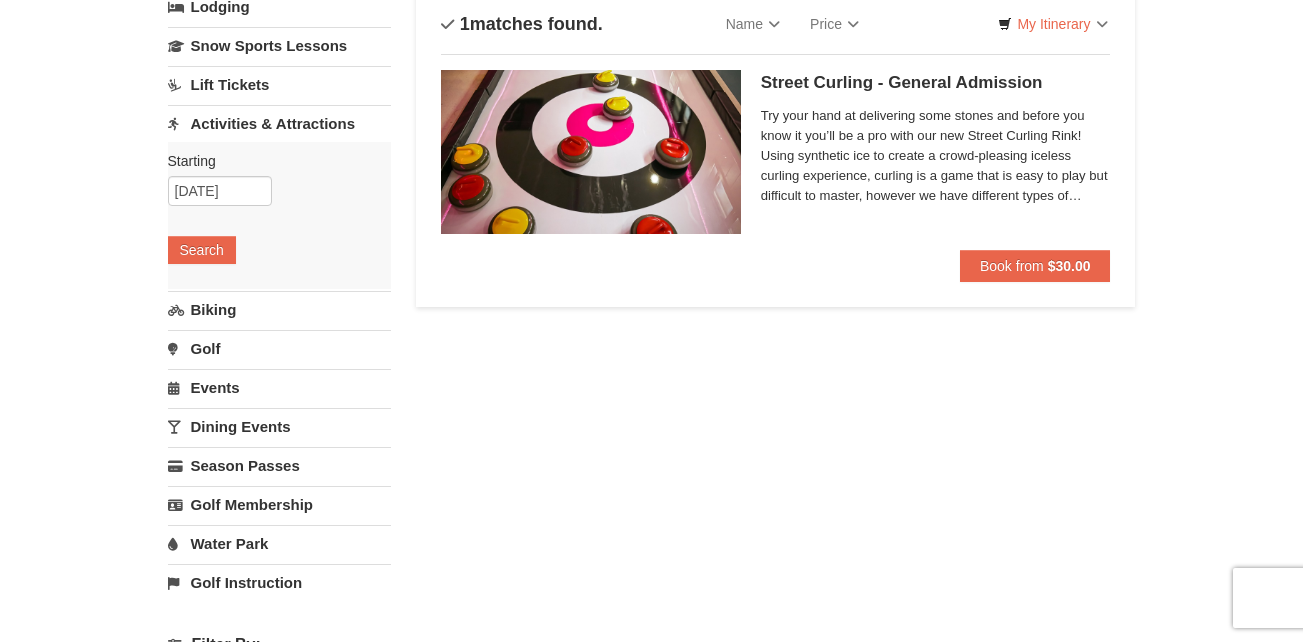 scroll, scrollTop: 232, scrollLeft: 0, axis: vertical 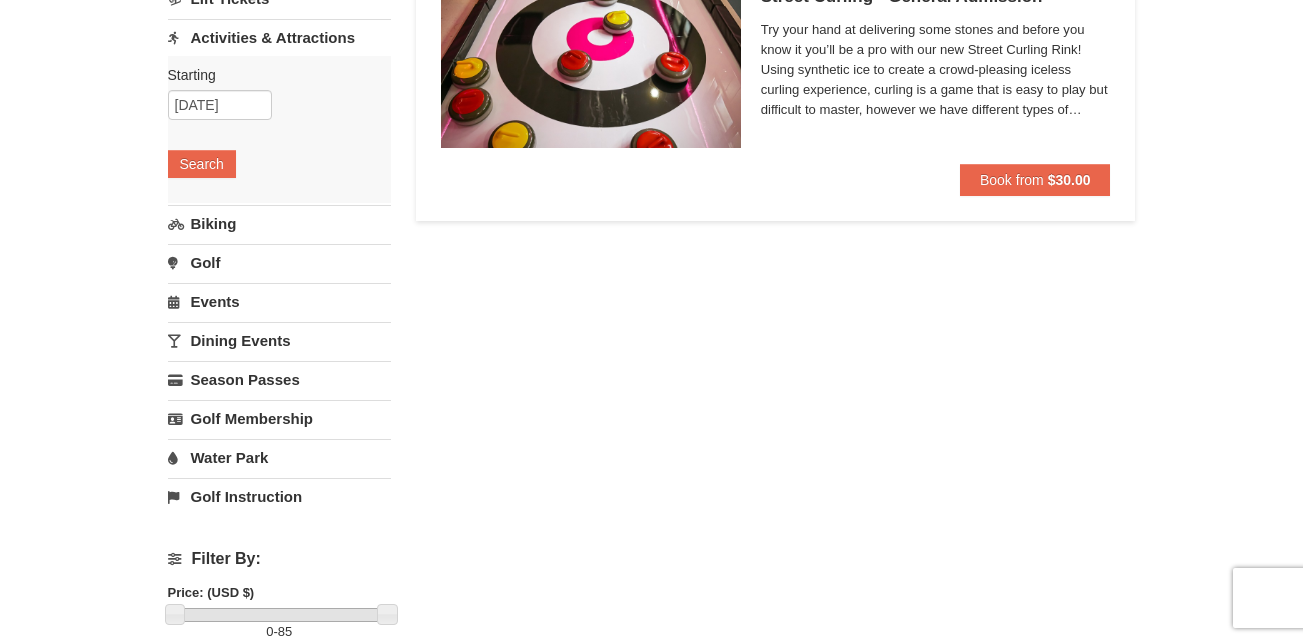 click on "Events" at bounding box center [279, 301] 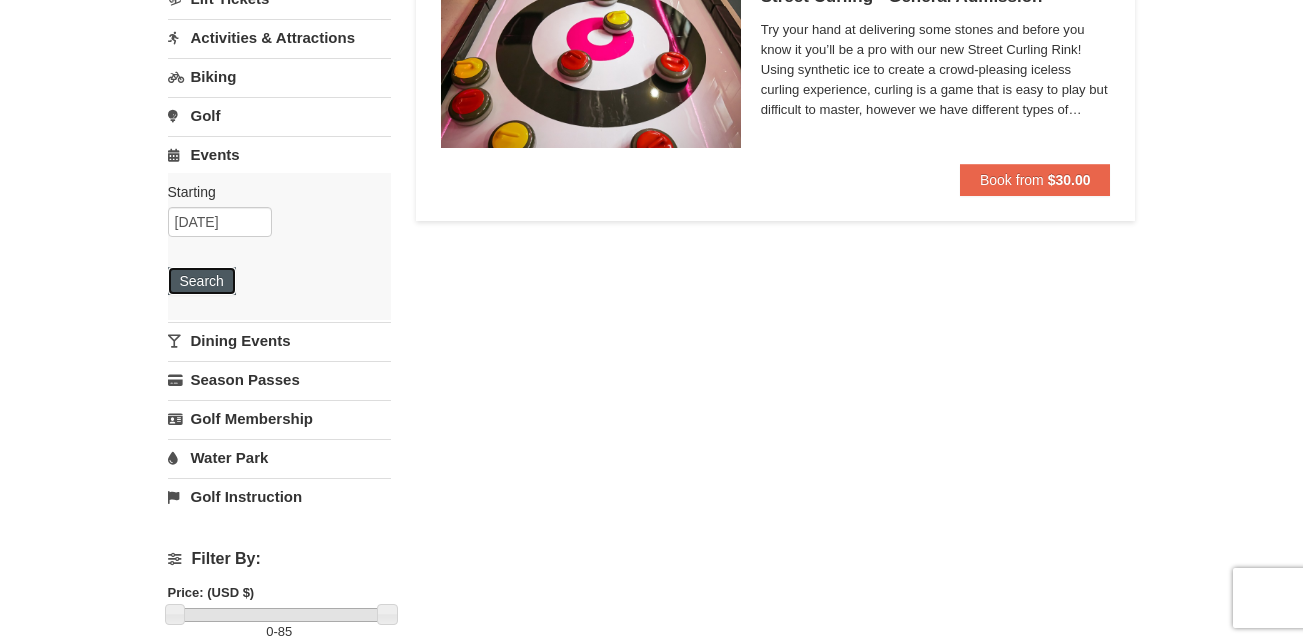 click on "Search" at bounding box center [202, 281] 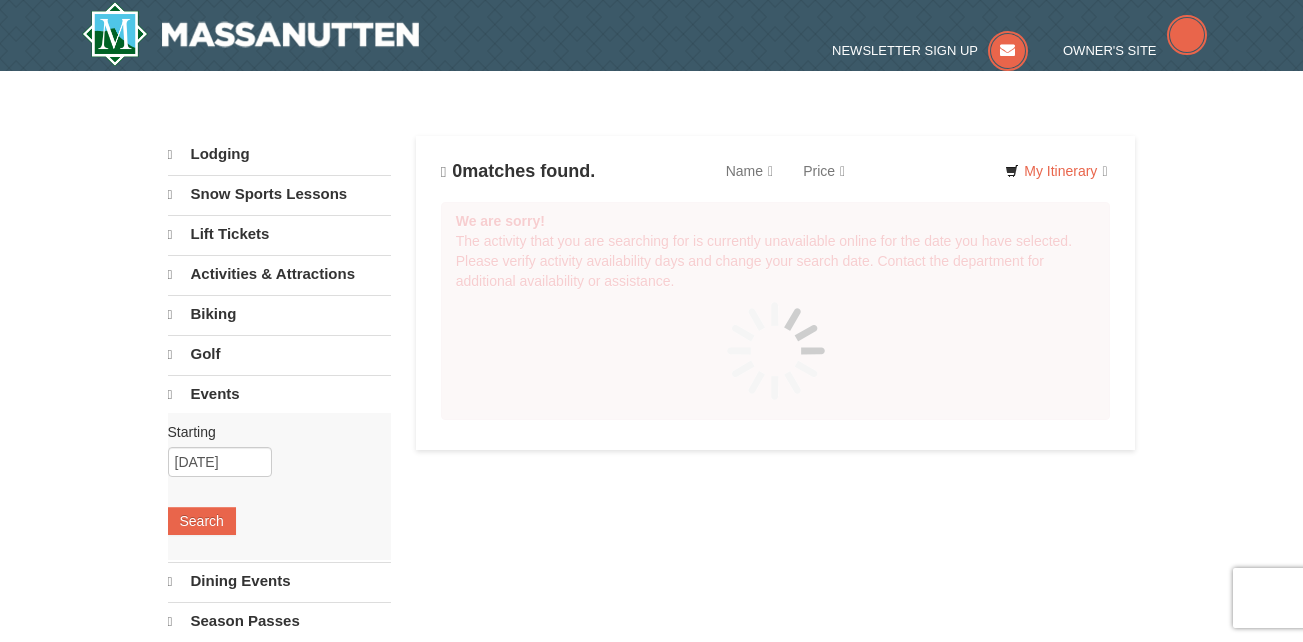 scroll, scrollTop: 0, scrollLeft: 0, axis: both 